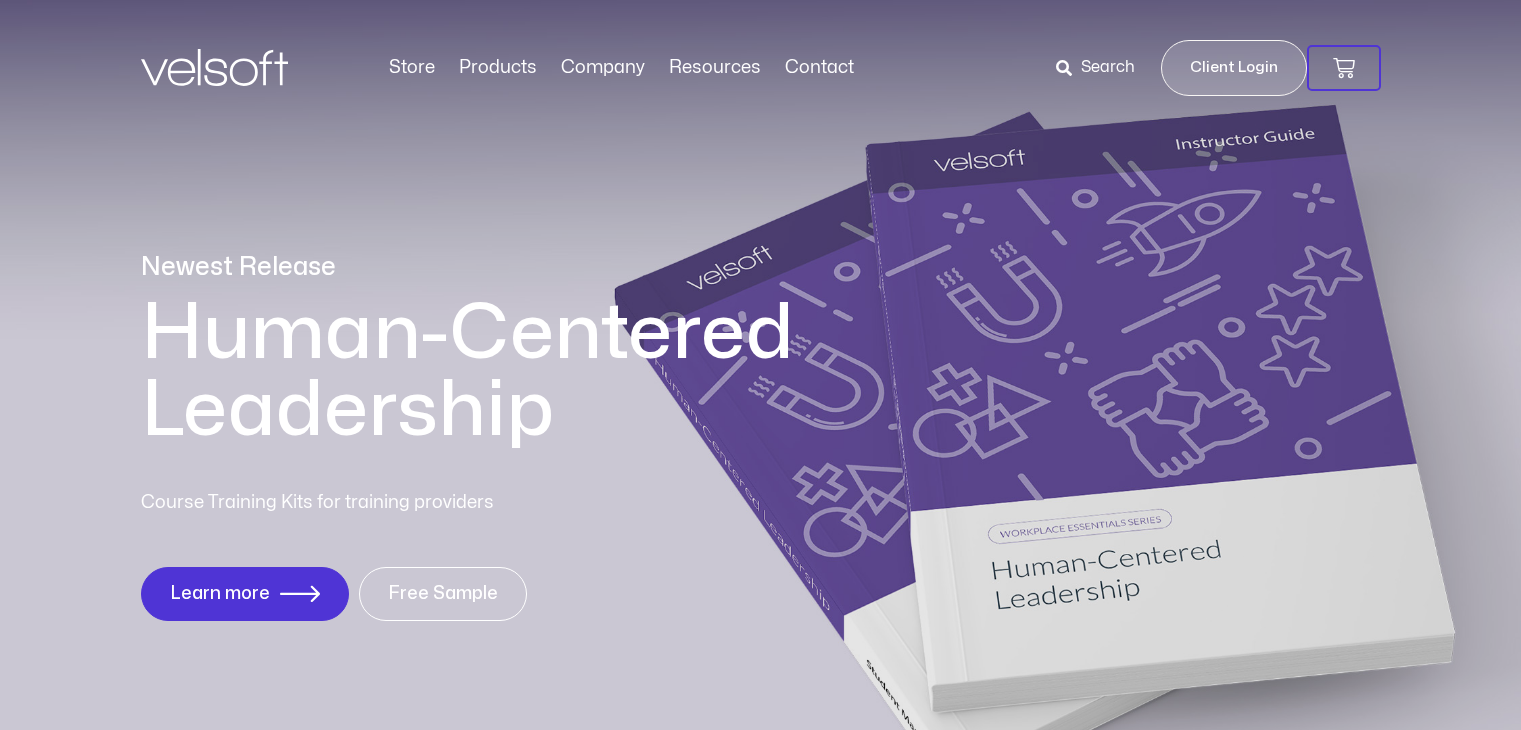 scroll, scrollTop: 0, scrollLeft: 0, axis: both 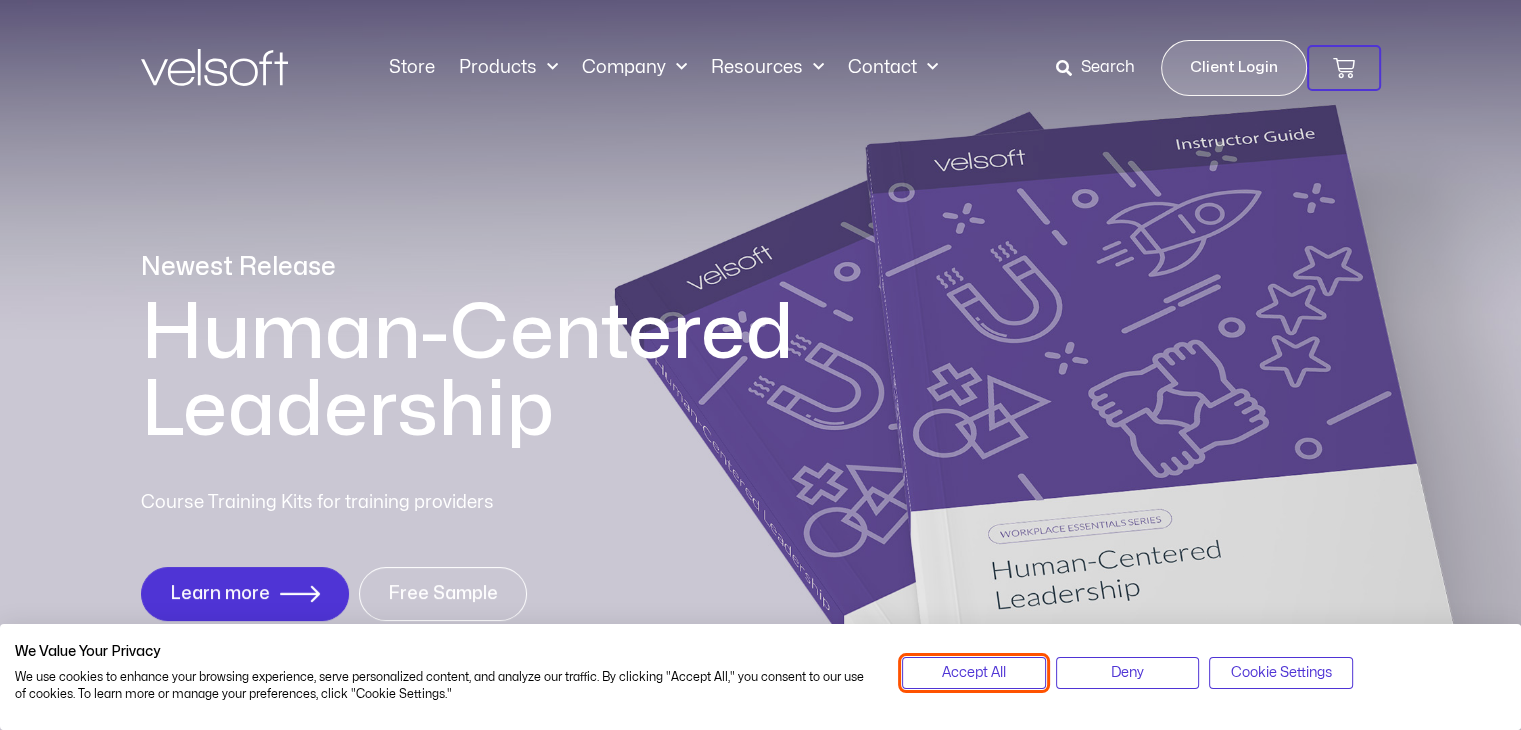 click on "Accept All" at bounding box center [974, 673] 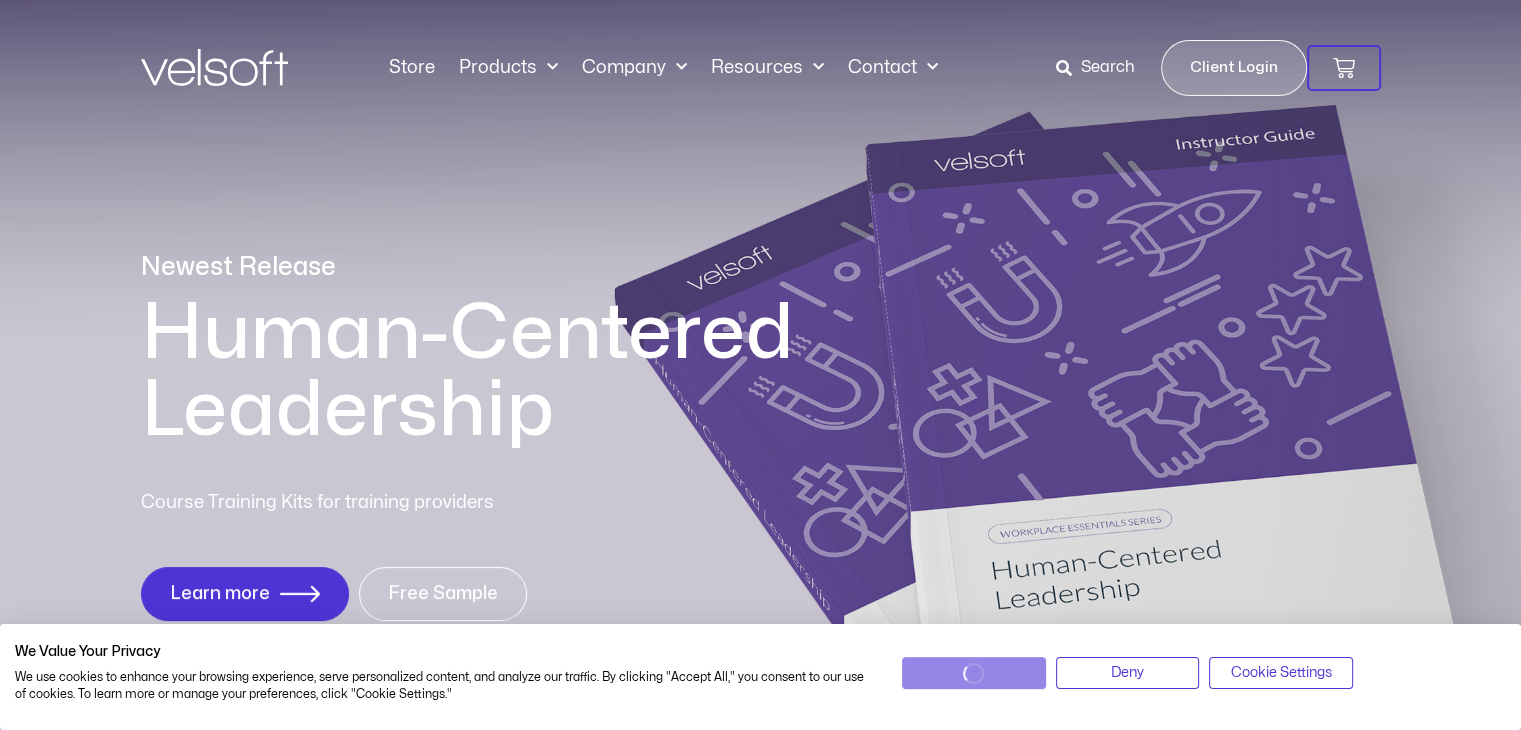 scroll, scrollTop: 0, scrollLeft: 0, axis: both 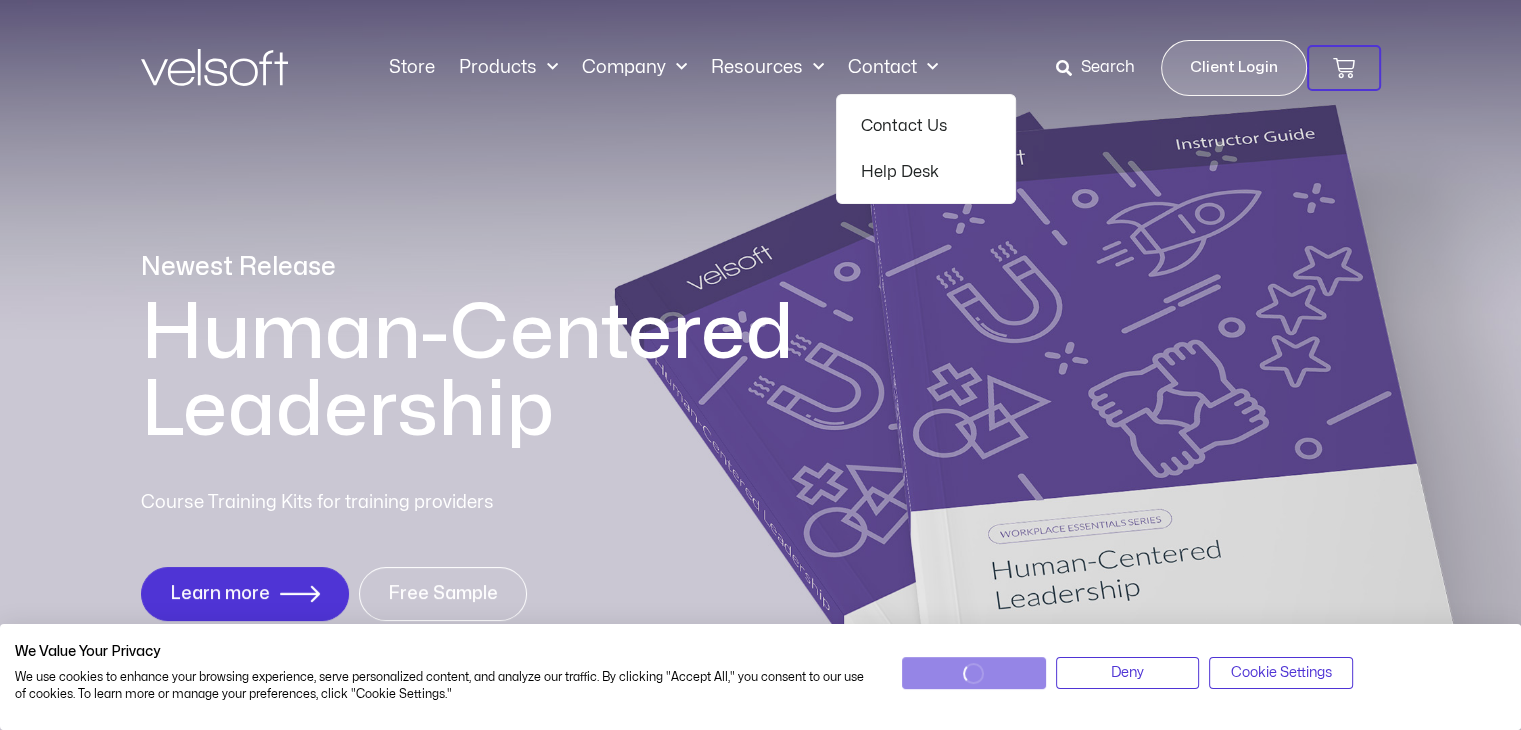 click on "Contact" 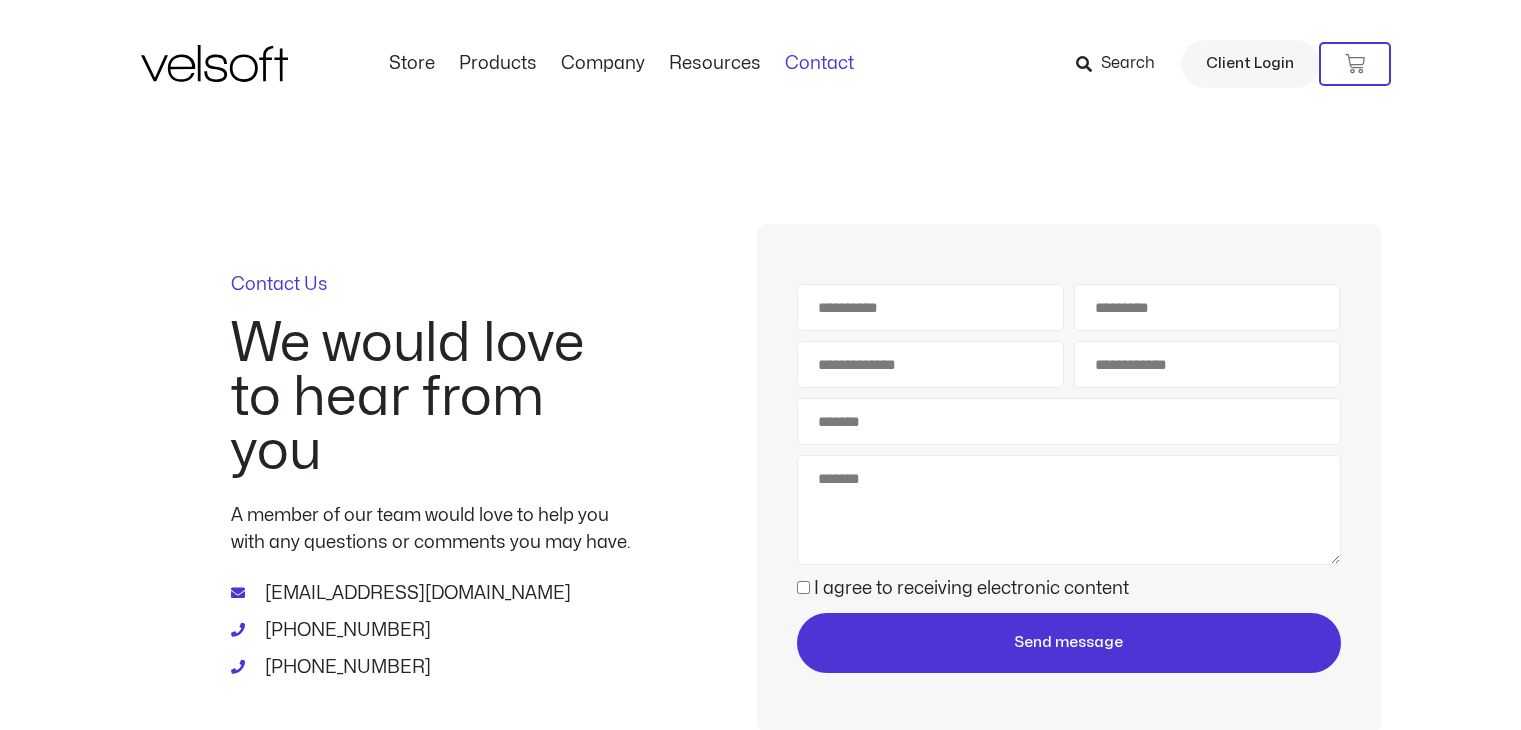 scroll, scrollTop: 0, scrollLeft: 0, axis: both 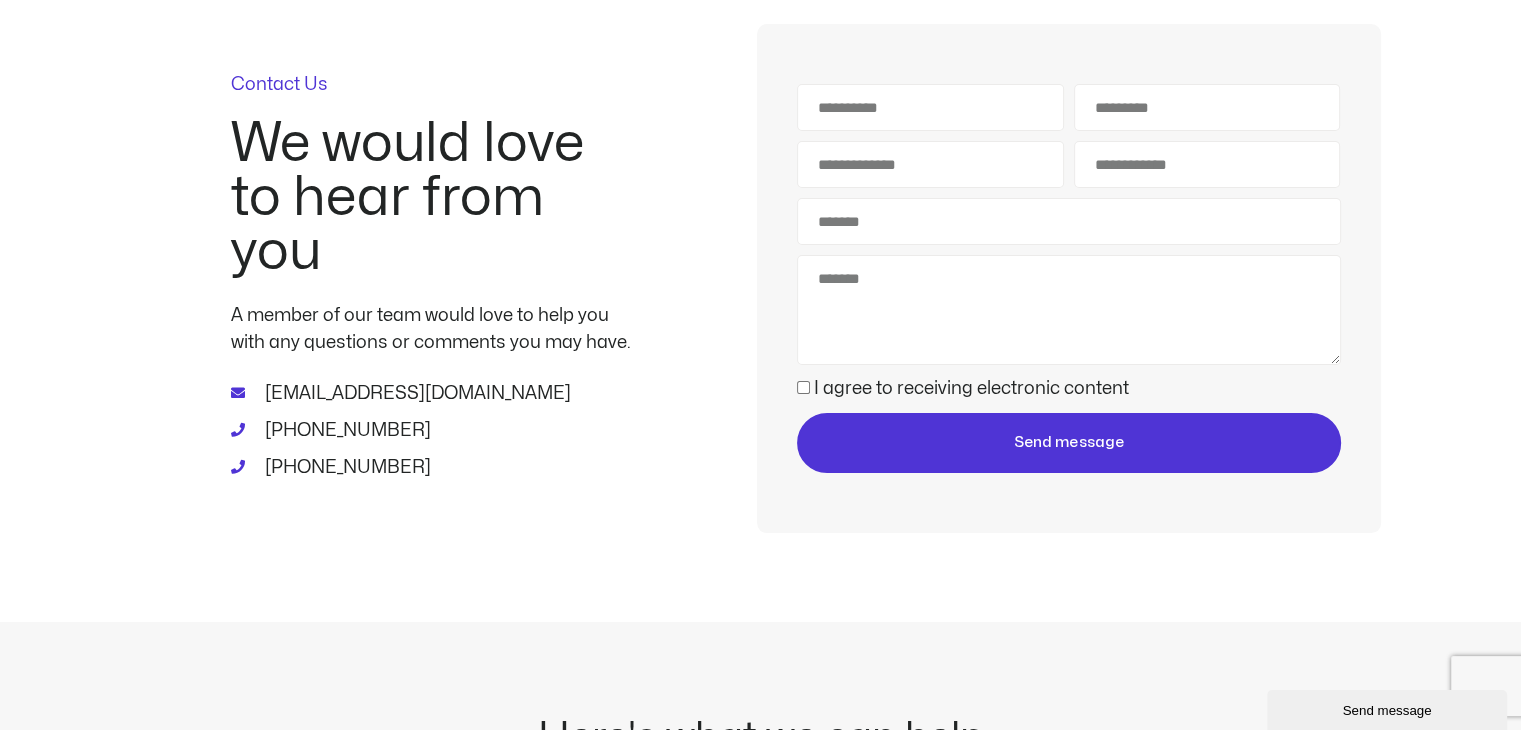 click on "[EMAIL_ADDRESS][DOMAIN_NAME]" at bounding box center [415, 393] 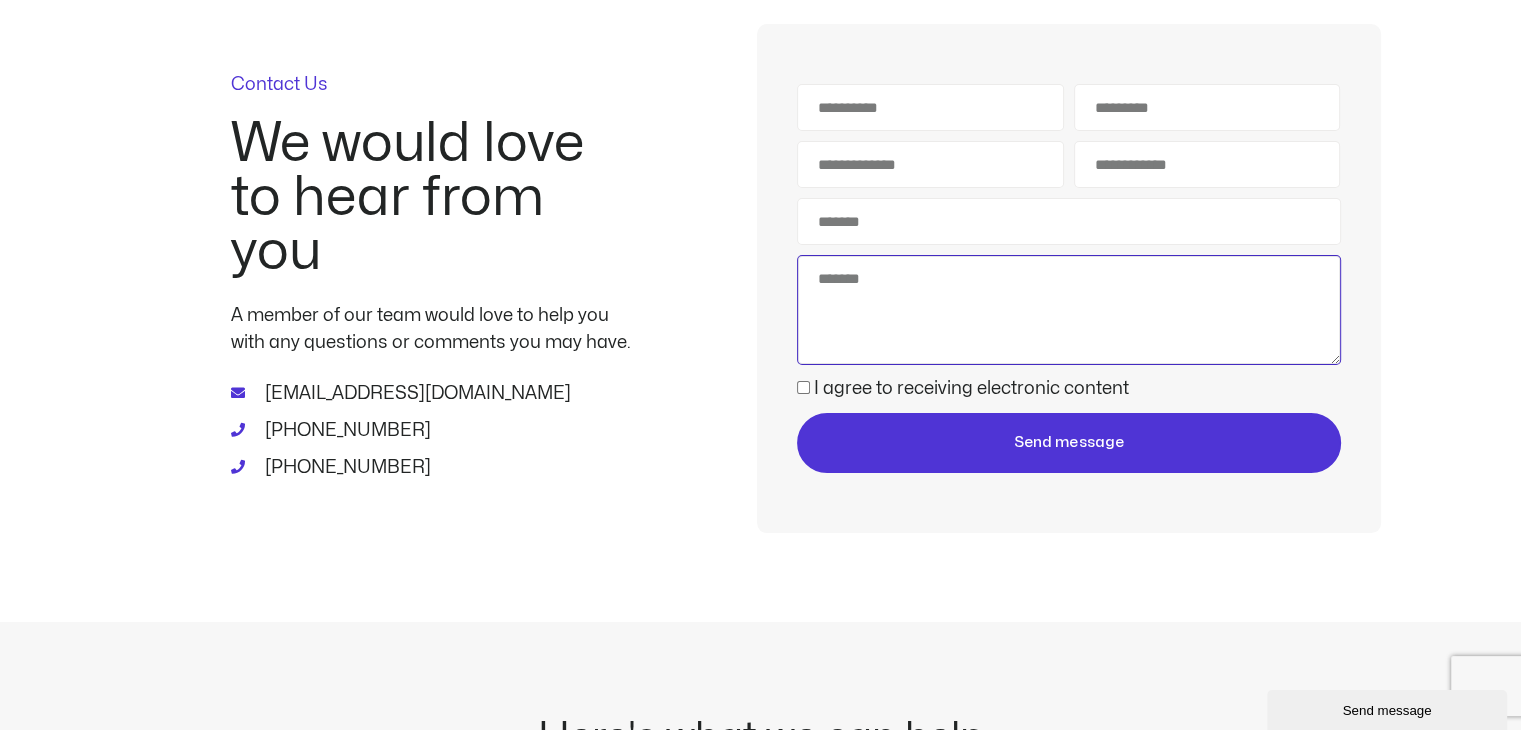 click on "Message" at bounding box center (1068, 310) 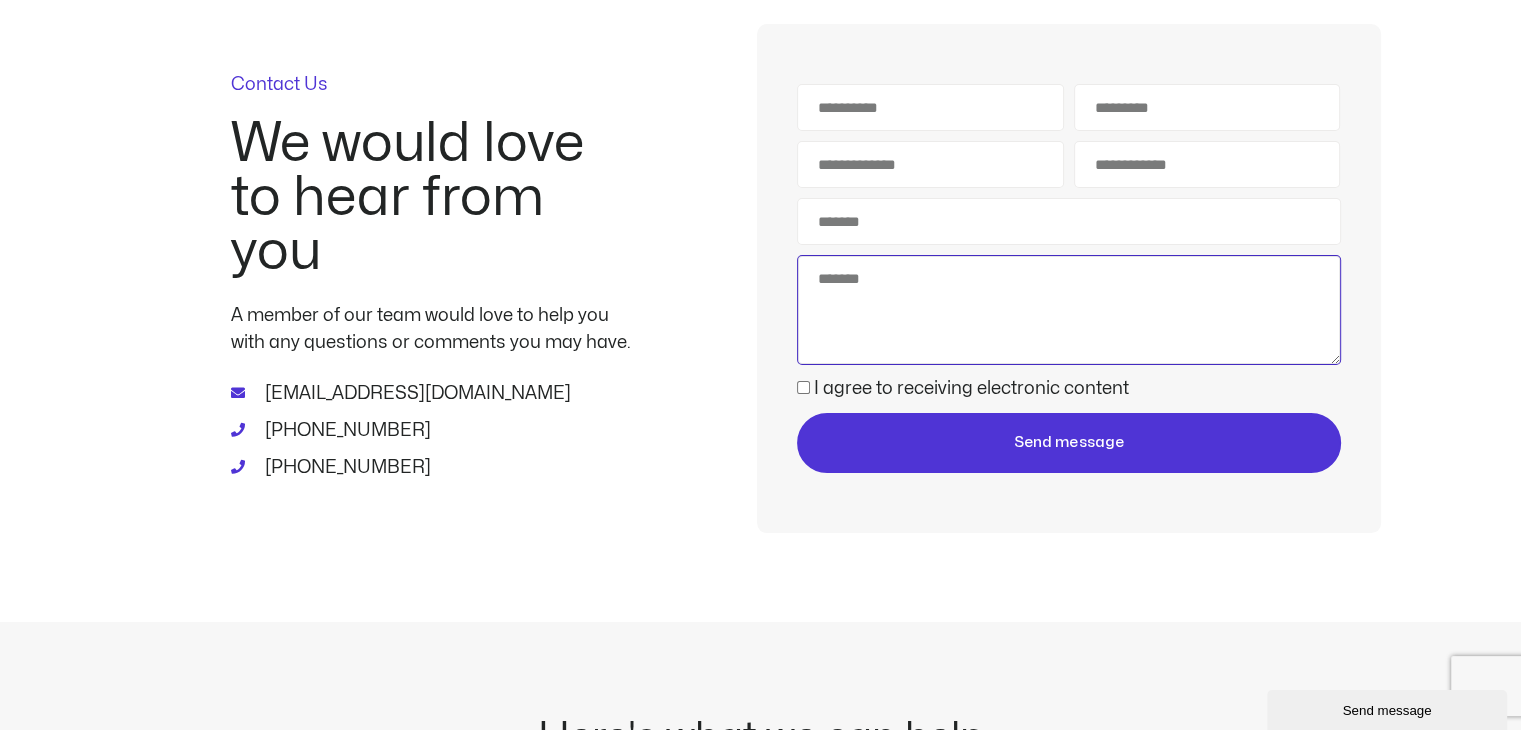 paste on "**********" 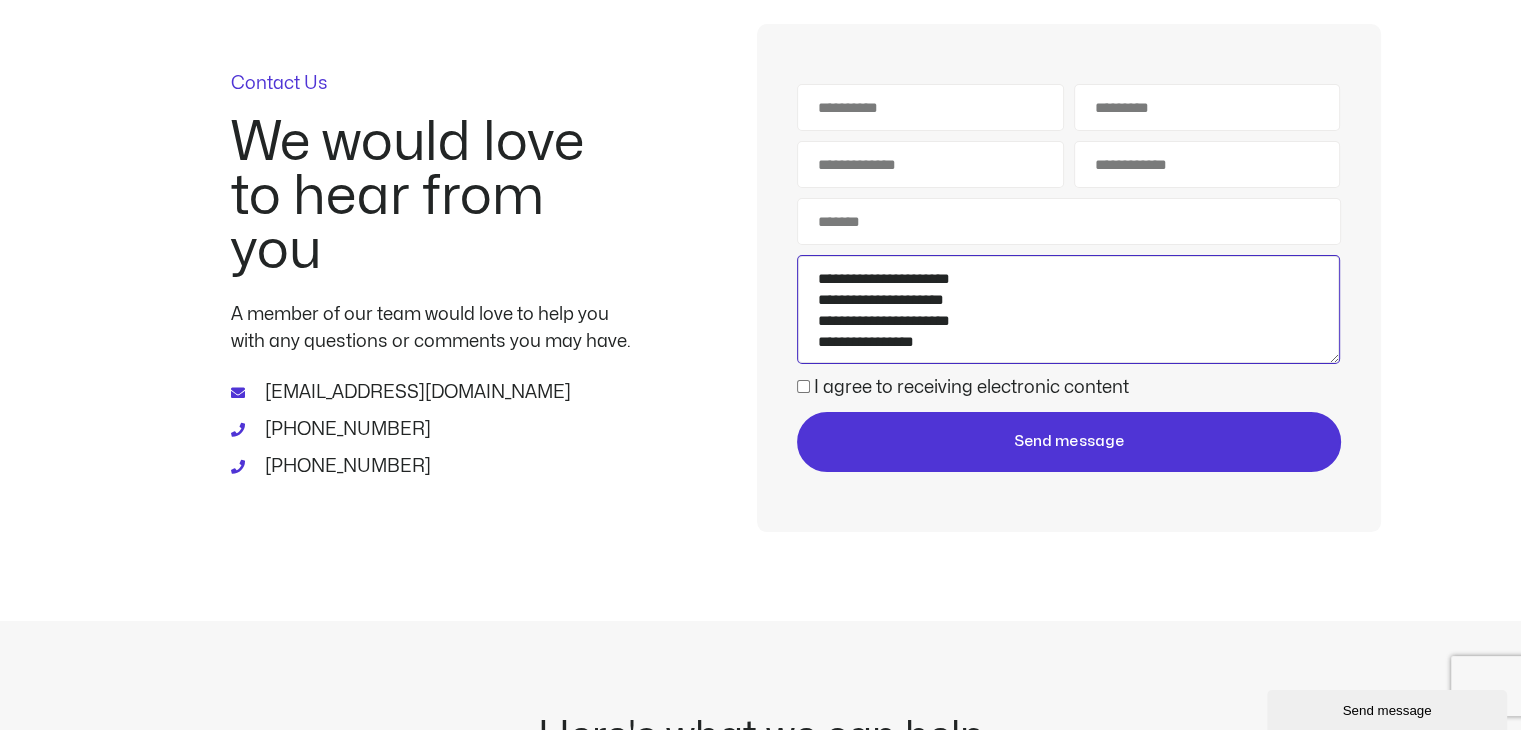 scroll, scrollTop: 147, scrollLeft: 0, axis: vertical 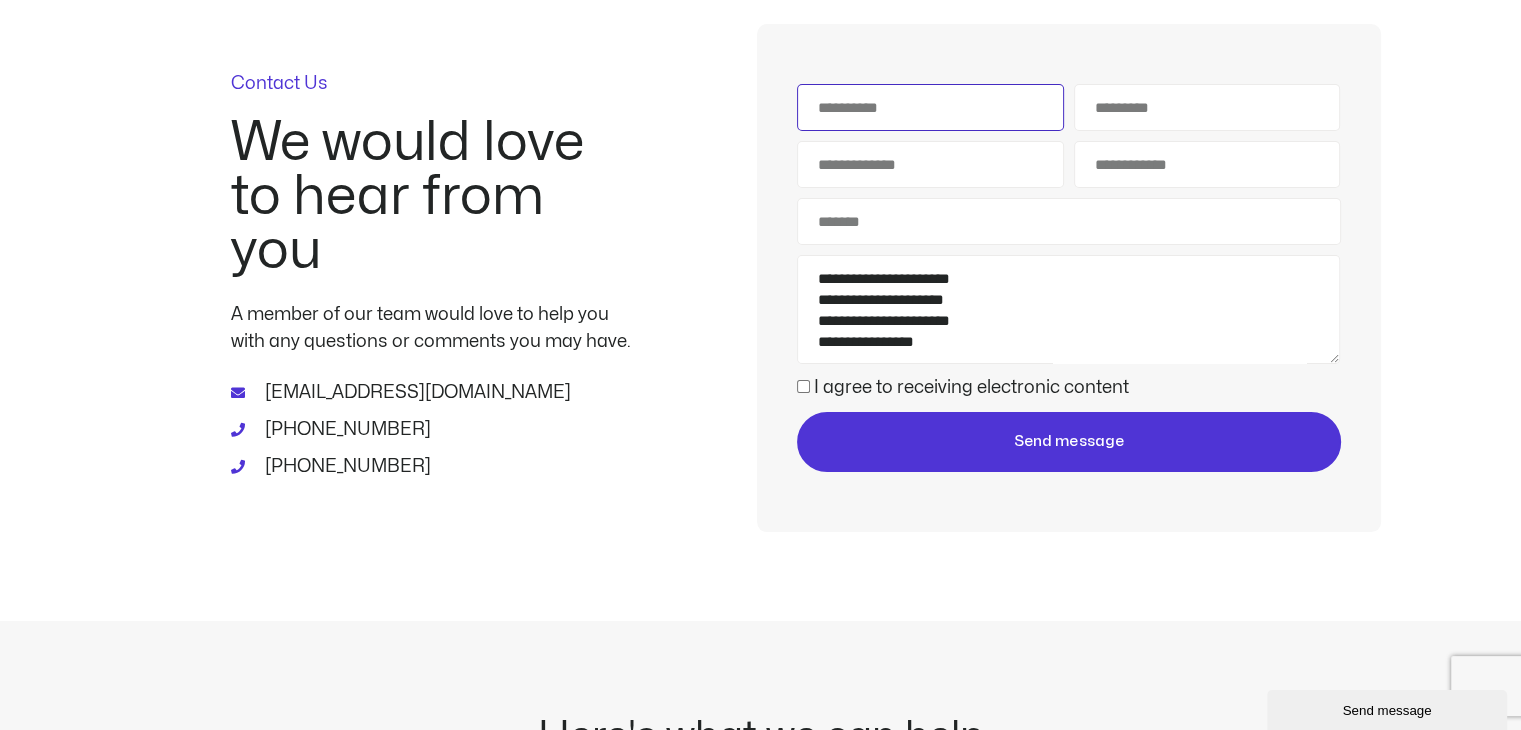 click on "First Name" at bounding box center (930, 107) 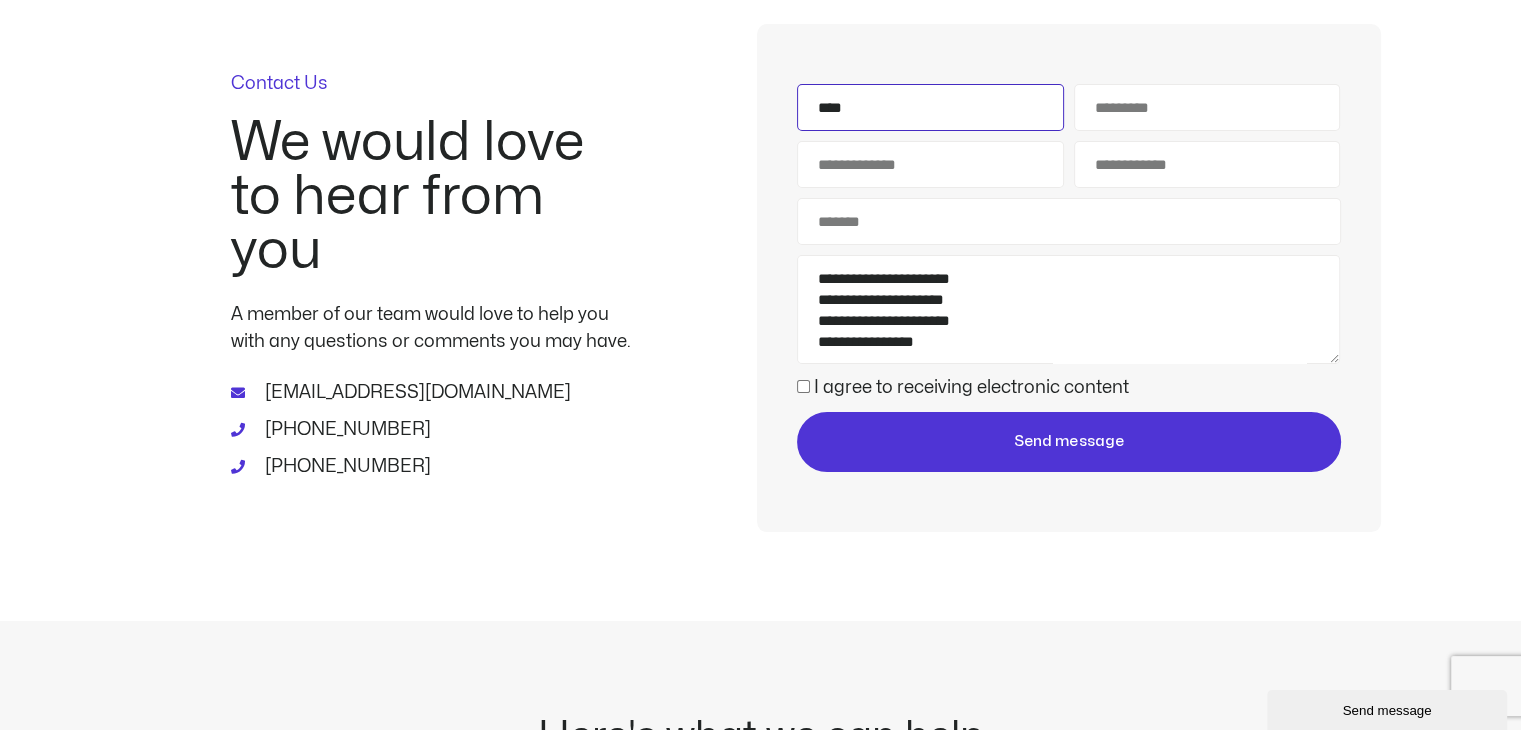 type on "****" 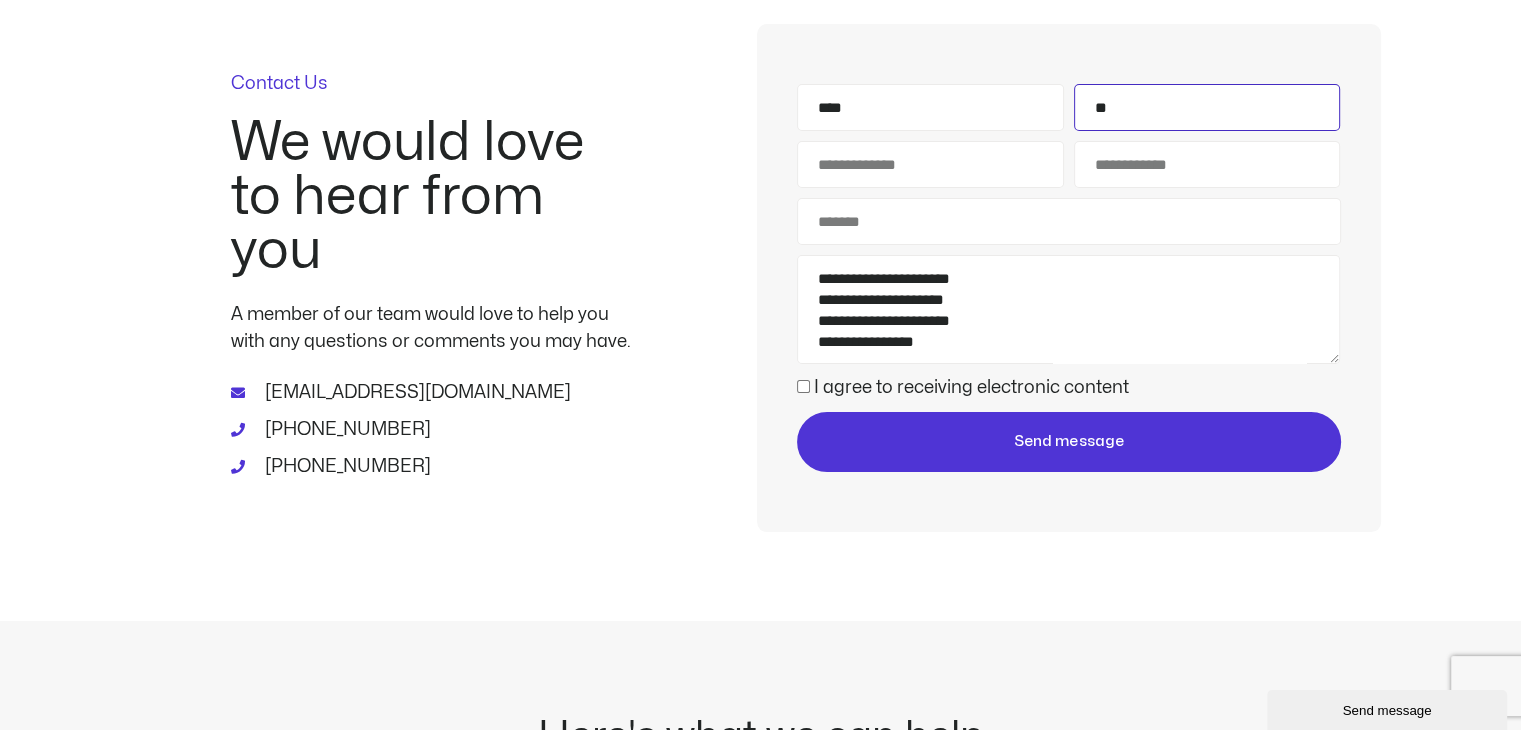 type on "*" 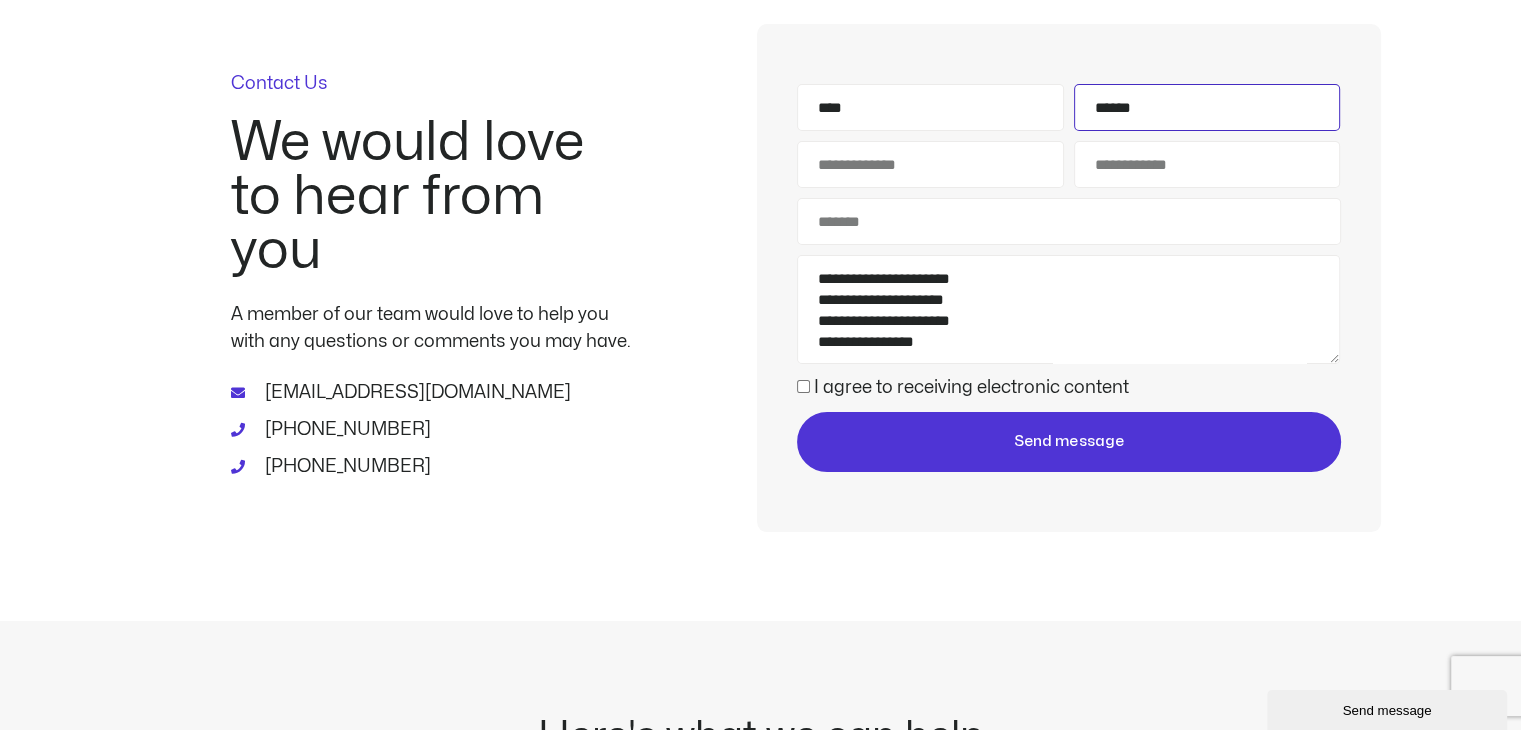 type on "******" 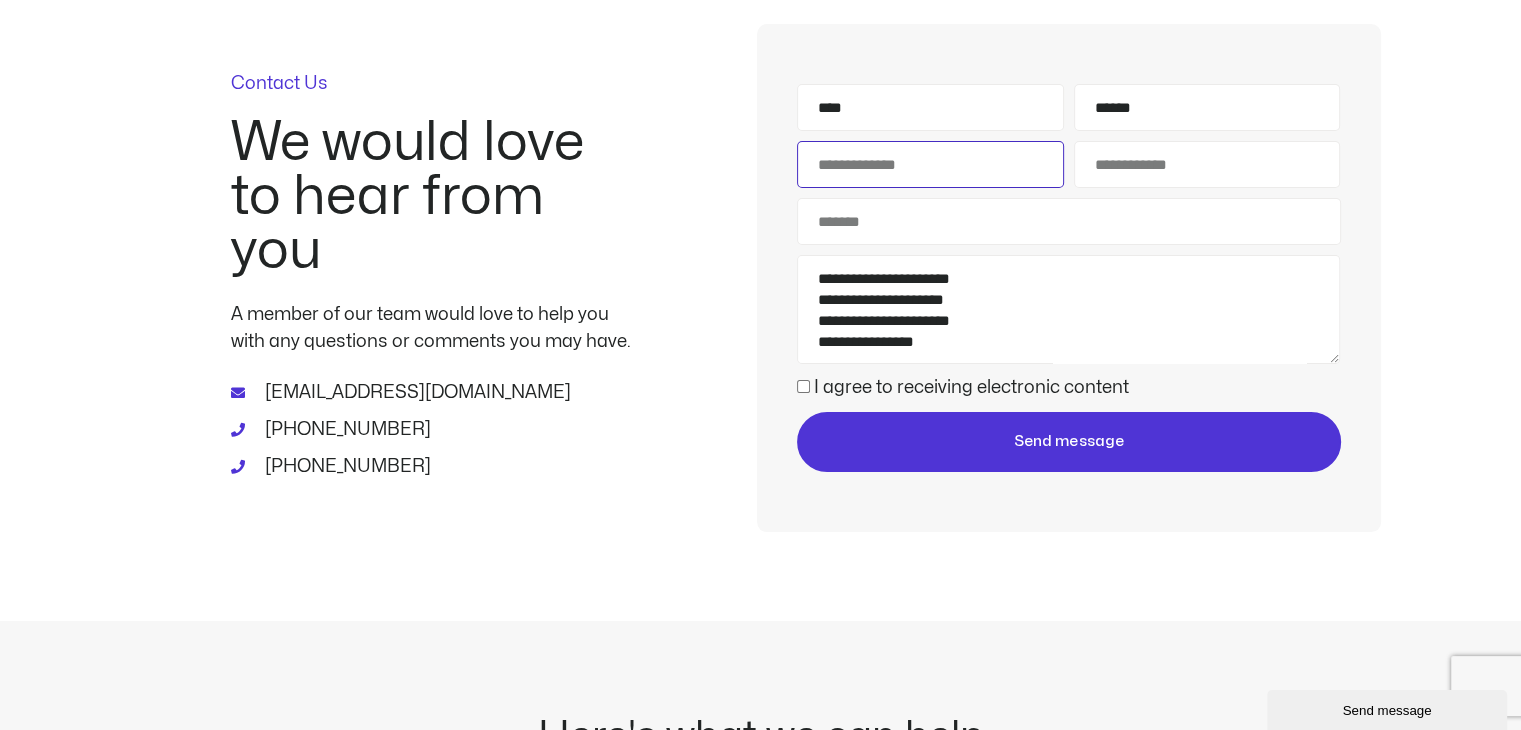 click on "Email Address" at bounding box center (930, 164) 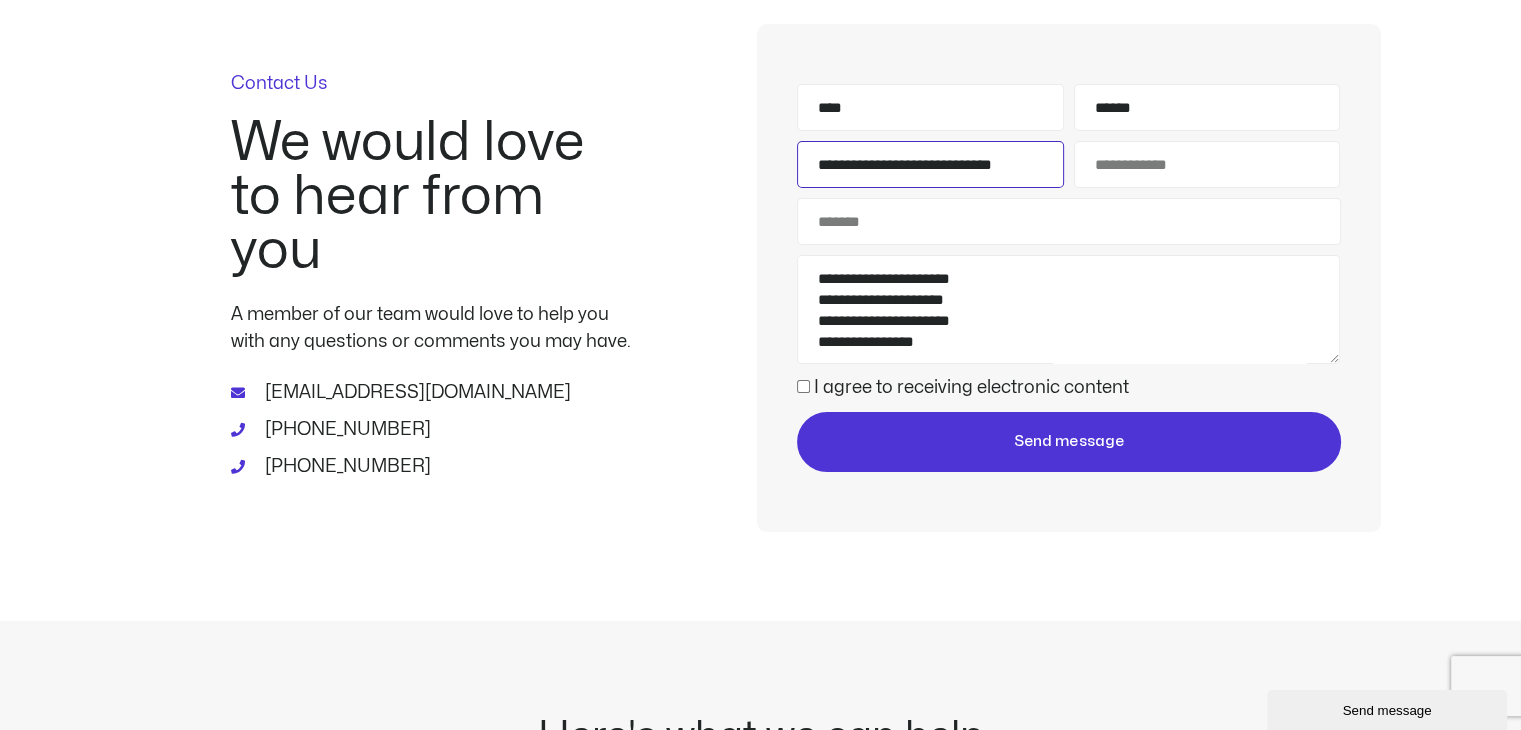 type on "**********" 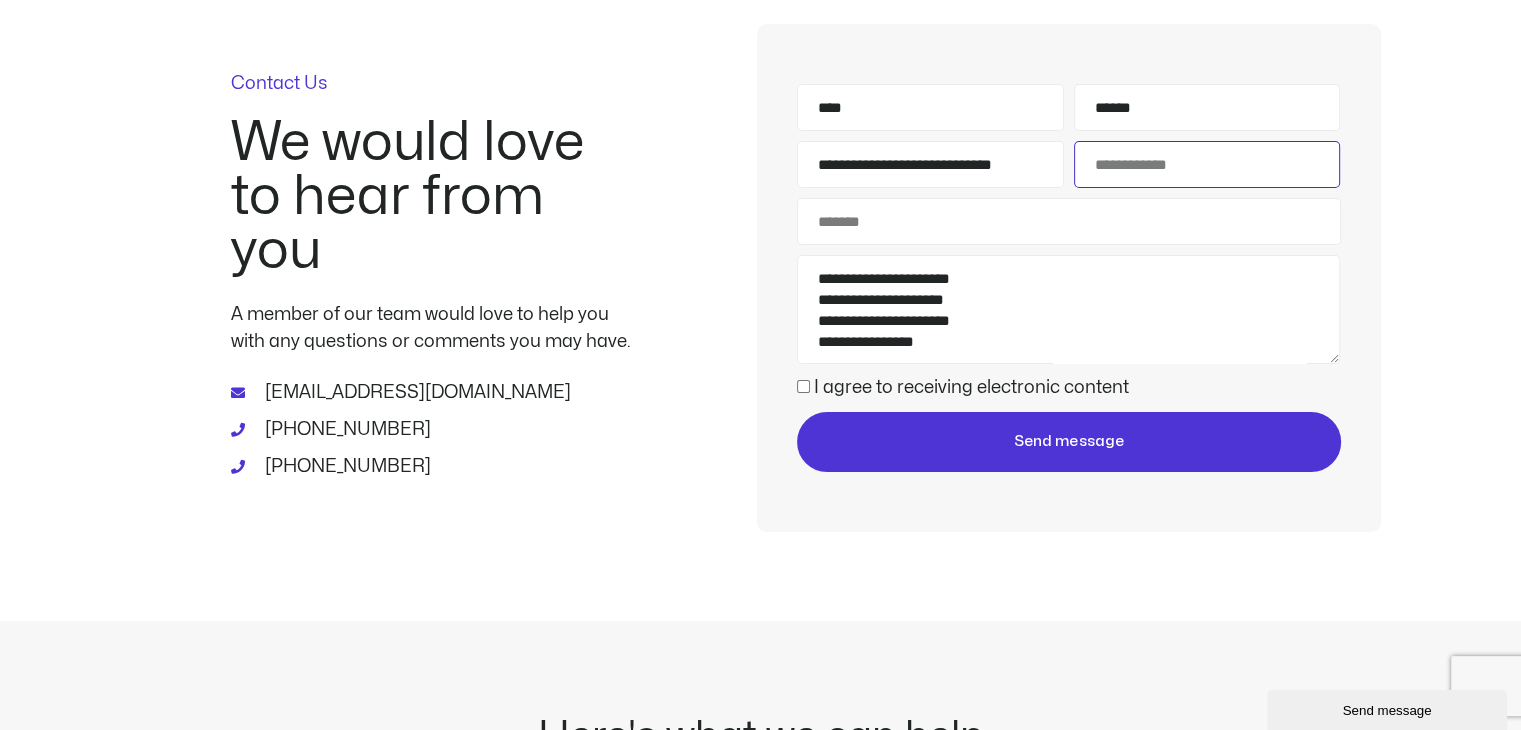 click on "Phone Number" at bounding box center (1207, 164) 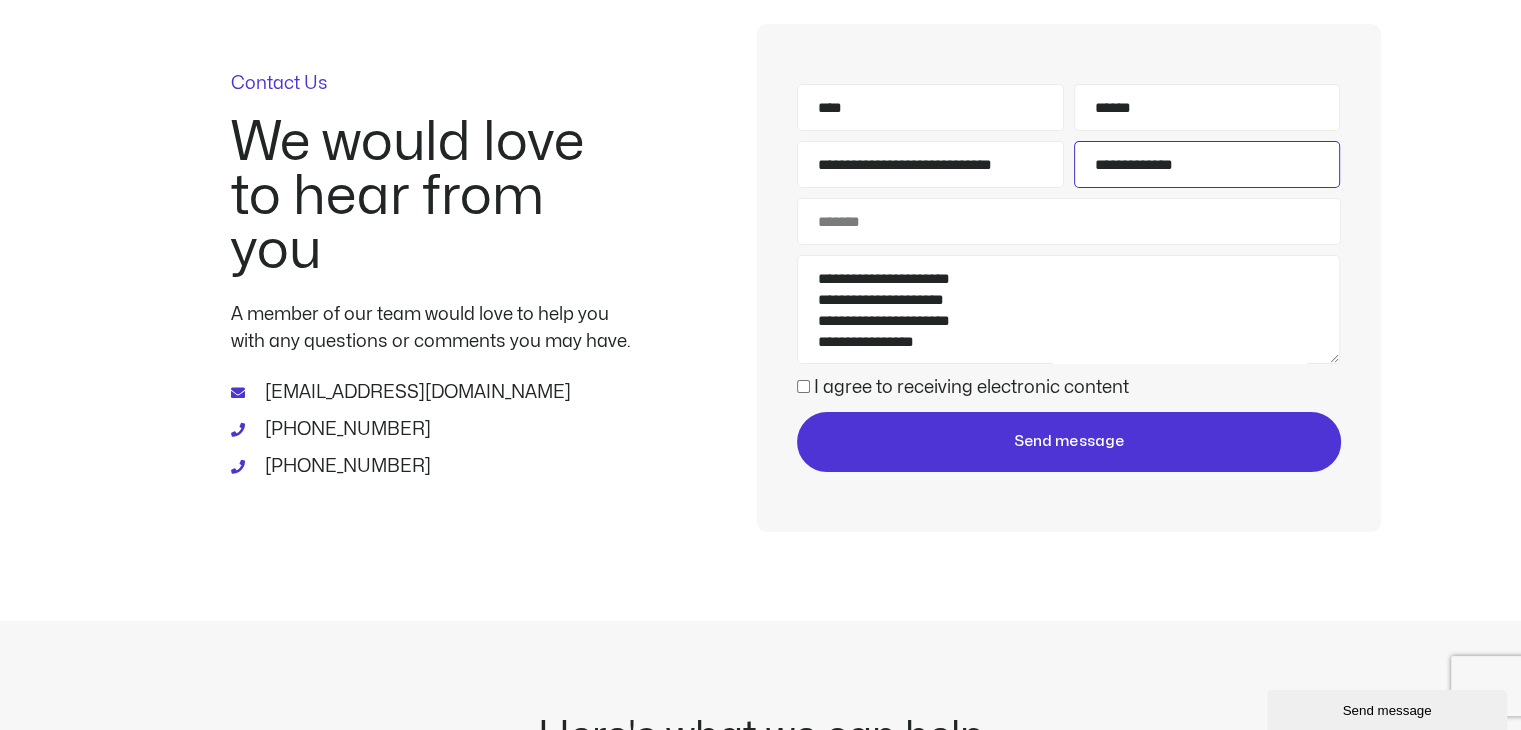 type on "**********" 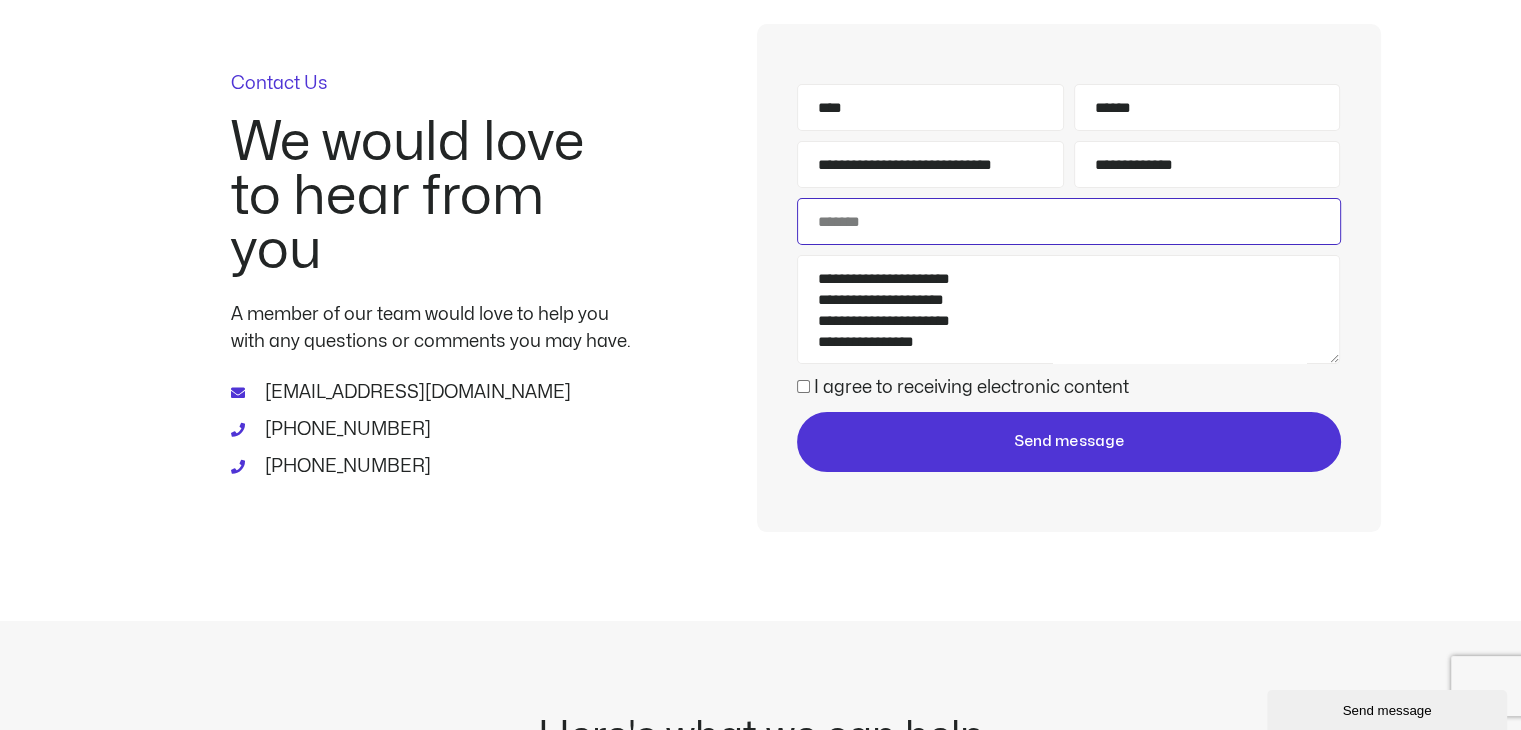 click on "Subject" at bounding box center (1068, 221) 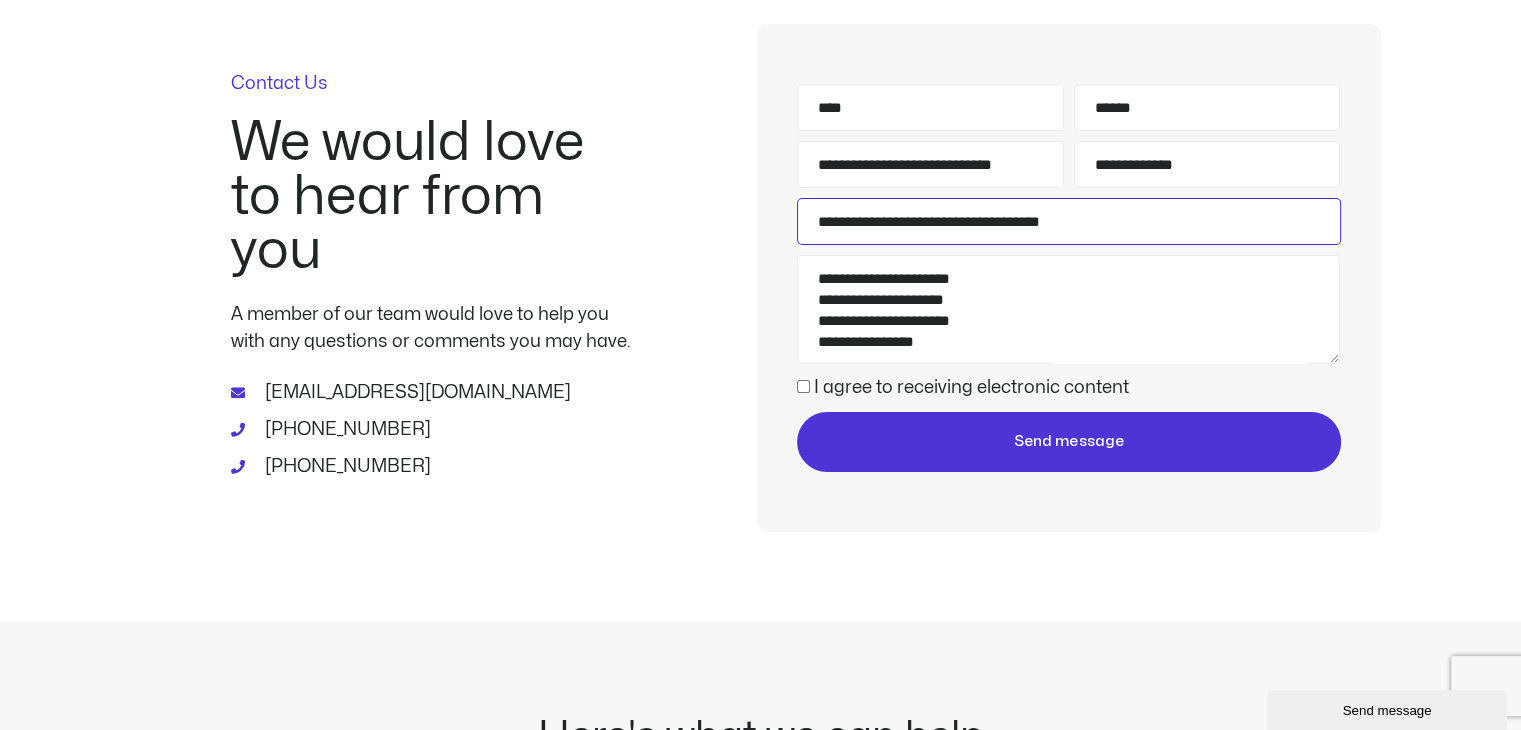 type on "**********" 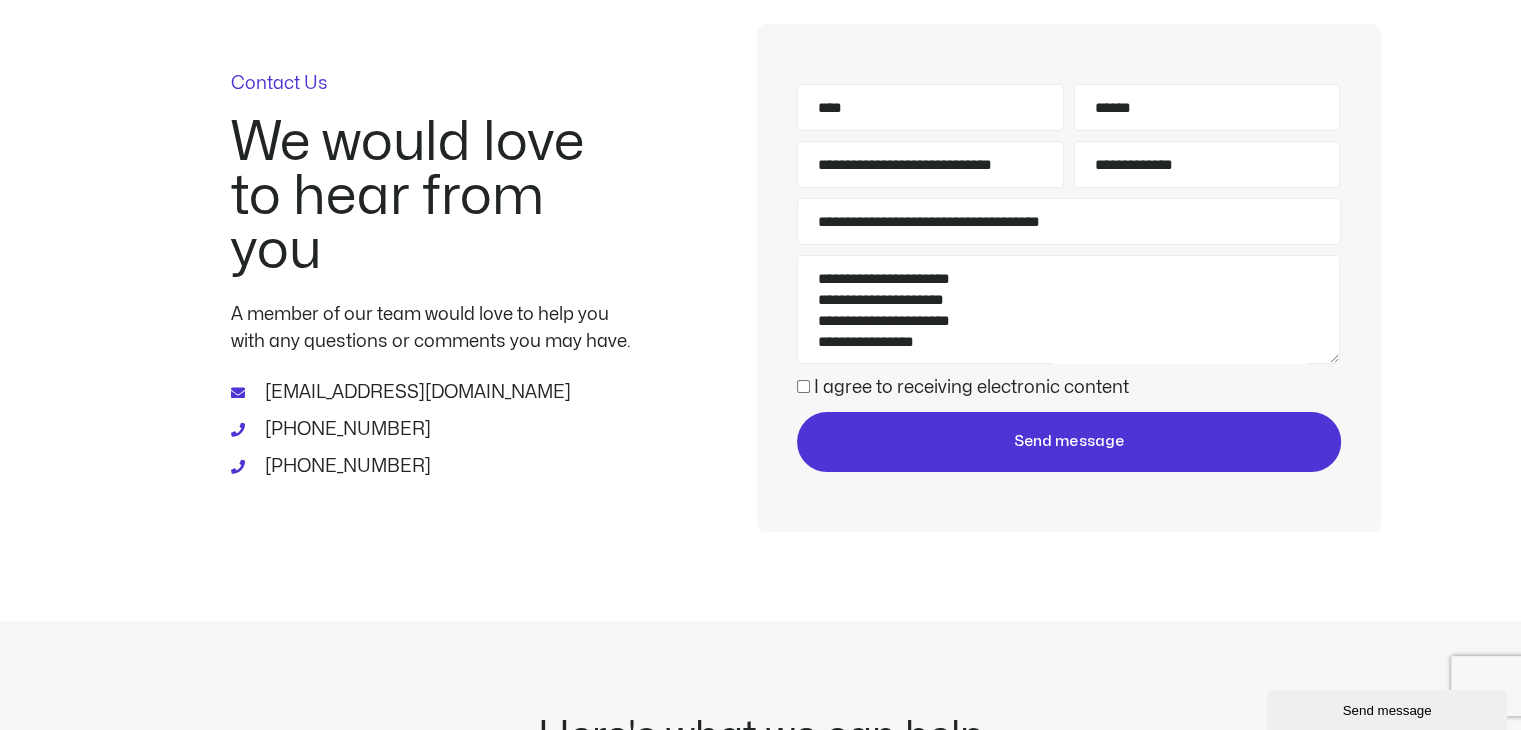 click on "Send message" at bounding box center [1068, 442] 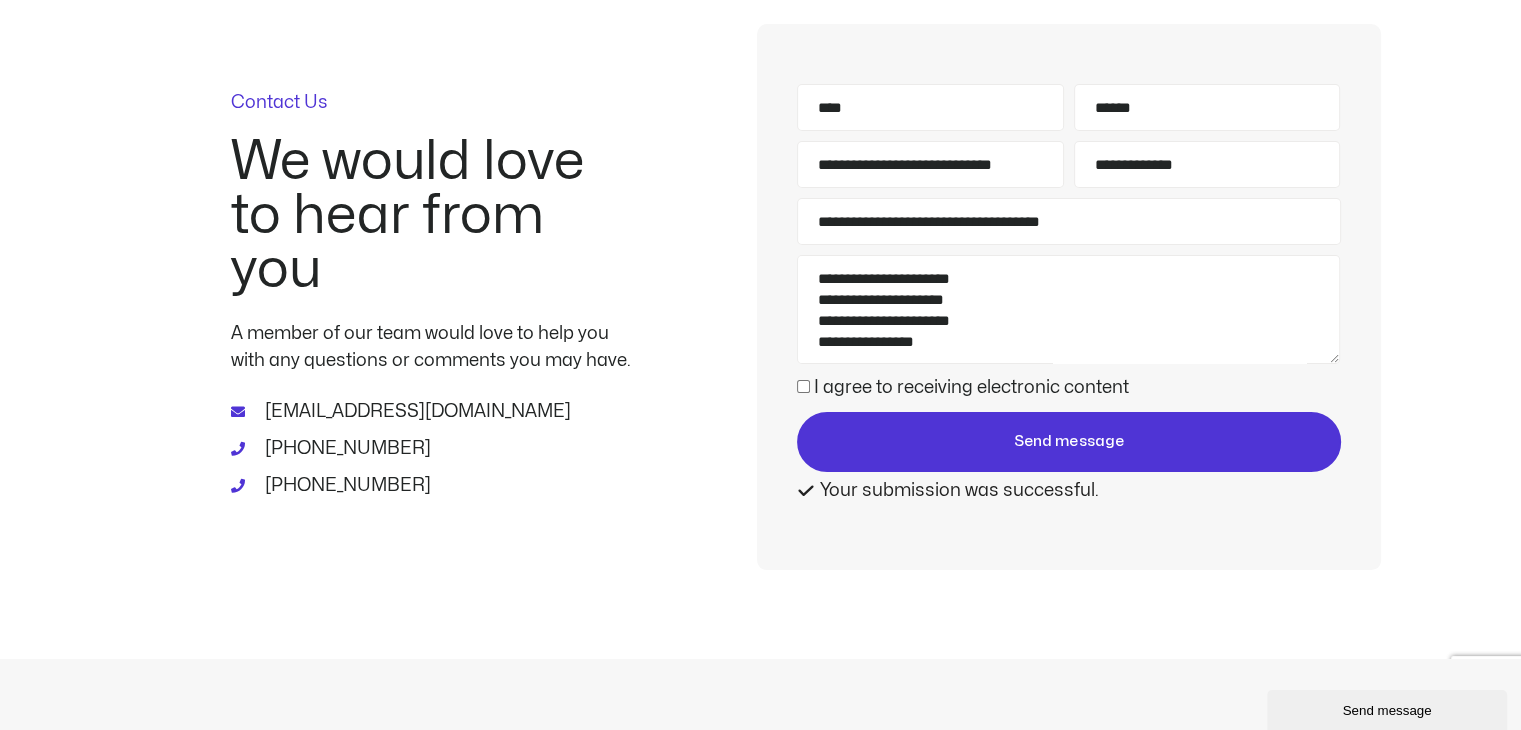 scroll, scrollTop: 0, scrollLeft: 0, axis: both 